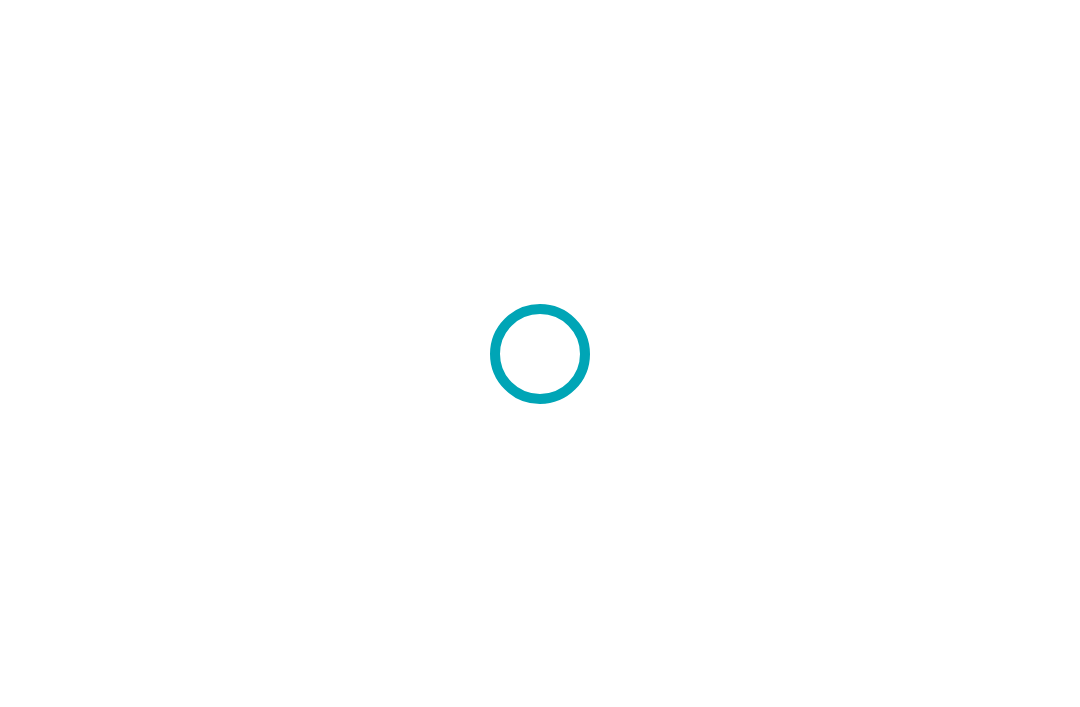 scroll, scrollTop: 0, scrollLeft: 0, axis: both 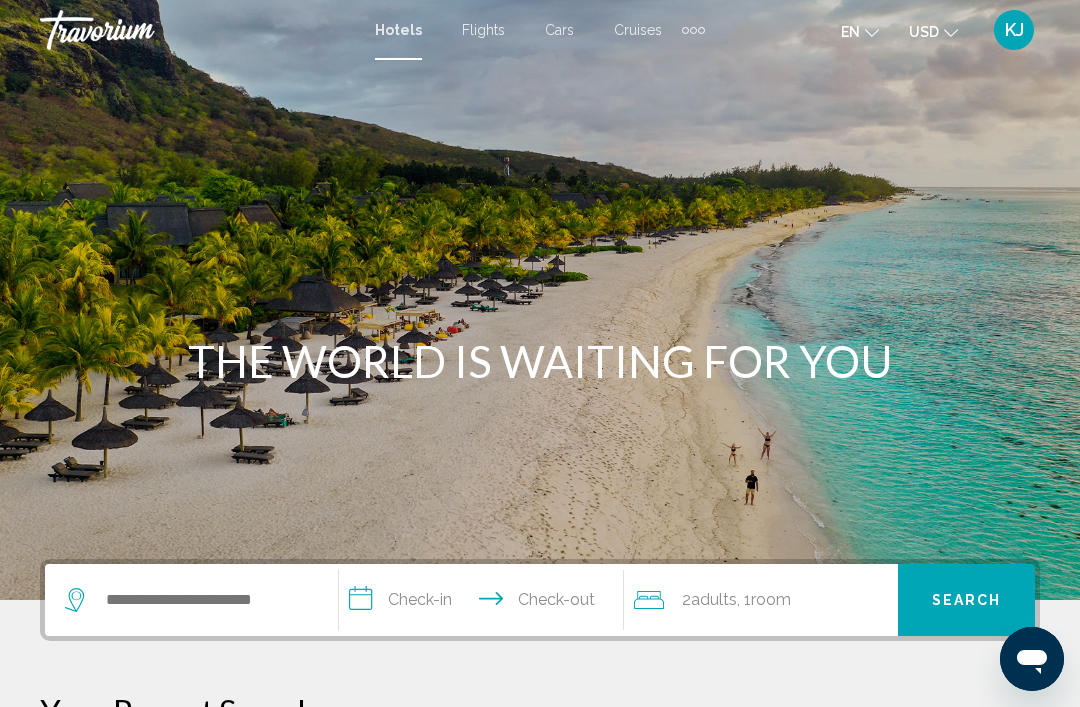 click at bounding box center [191, 600] 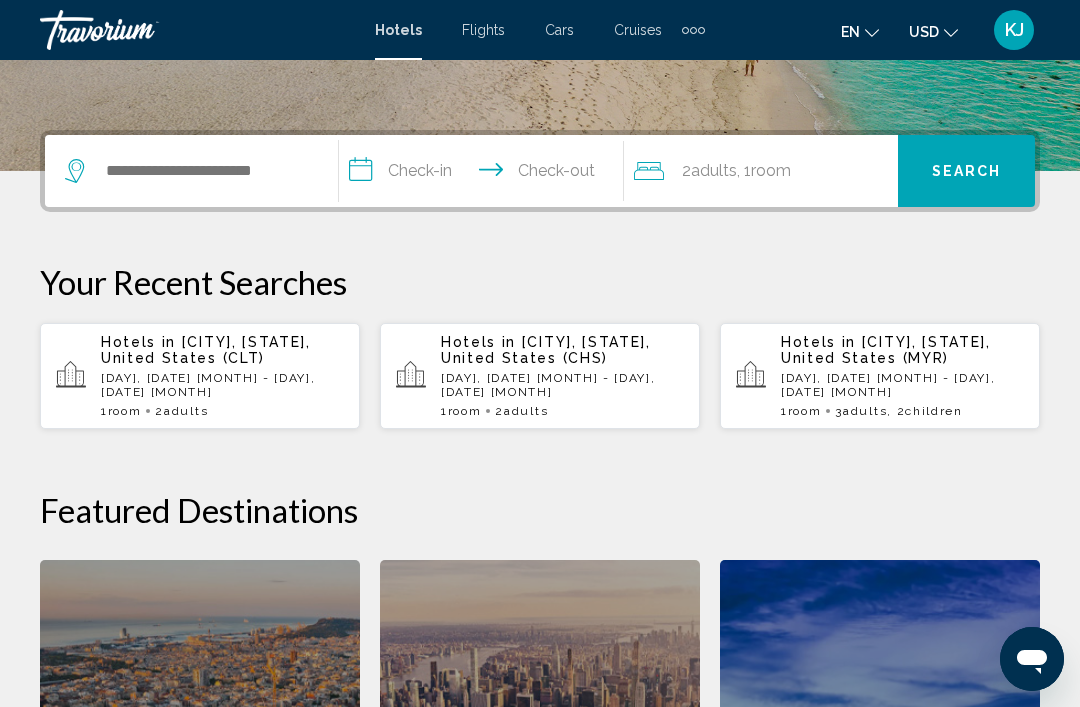 scroll, scrollTop: 494, scrollLeft: 0, axis: vertical 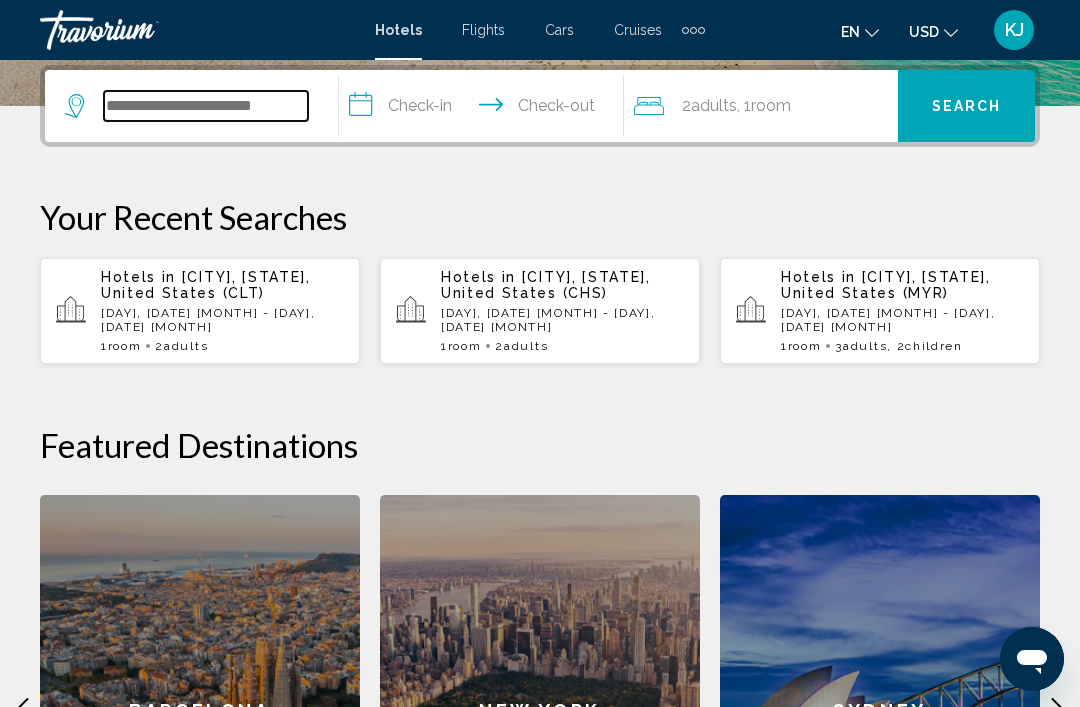 click at bounding box center [206, 106] 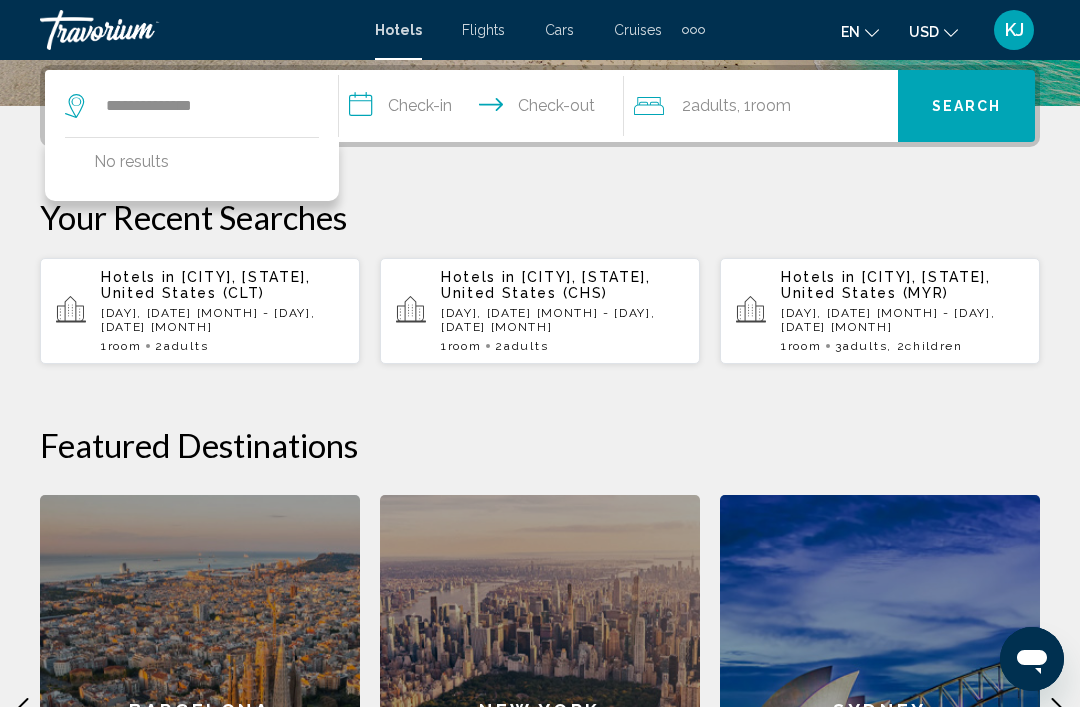 click on "**********" at bounding box center (485, 109) 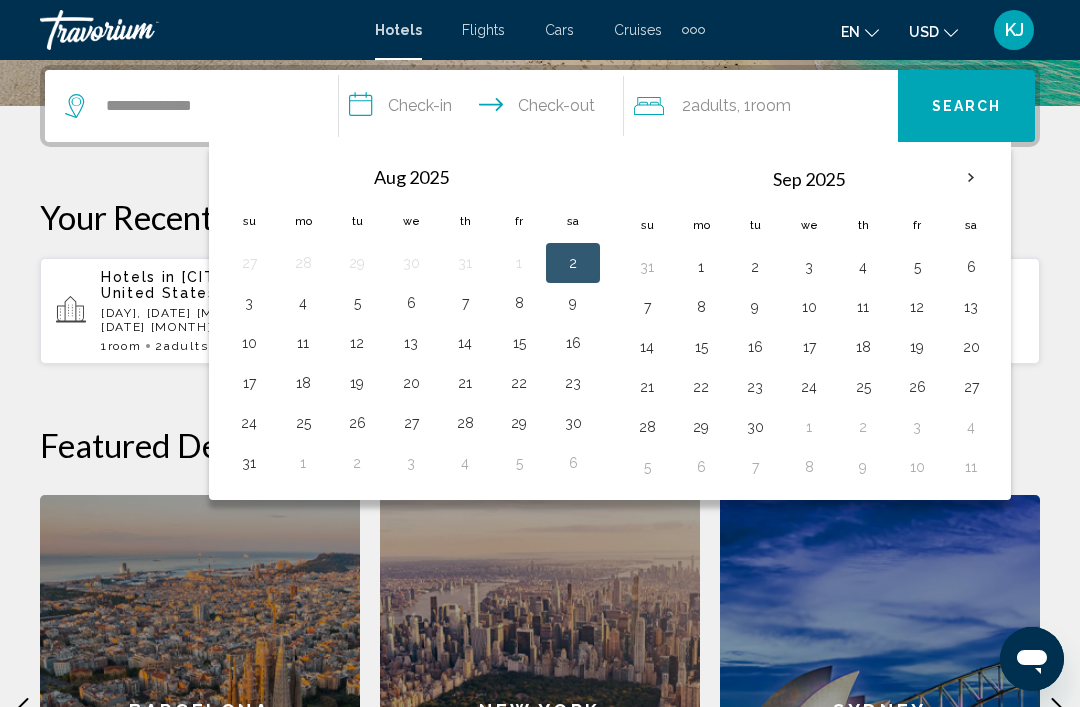 click on "29" at bounding box center [519, 423] 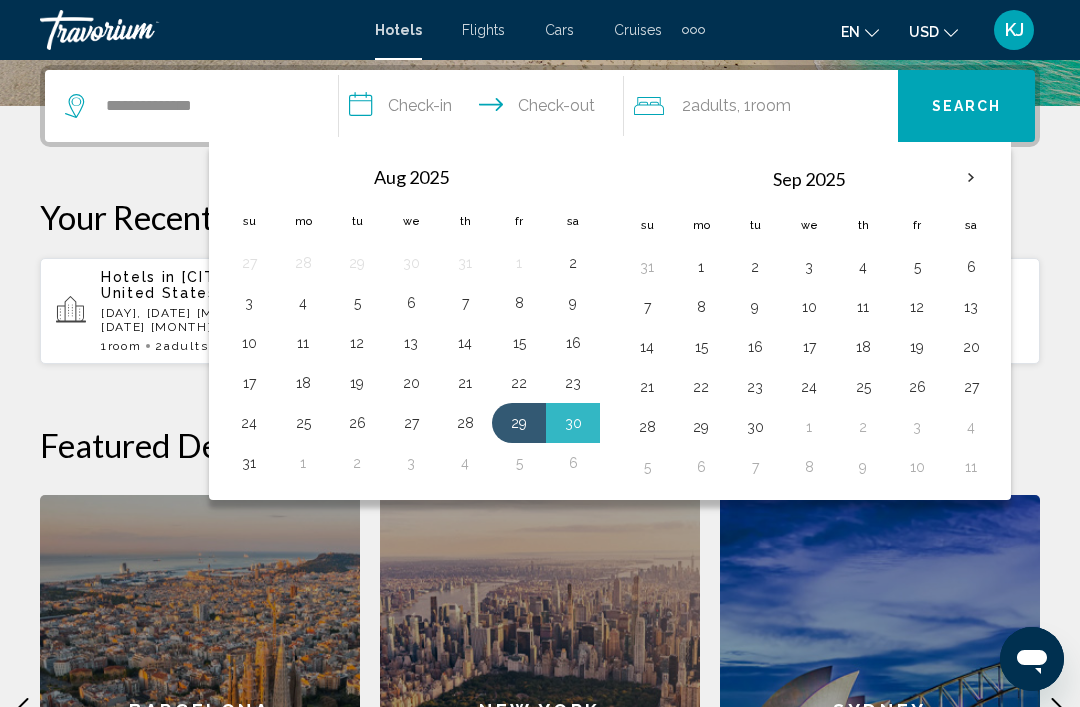 click on "31" at bounding box center [249, 463] 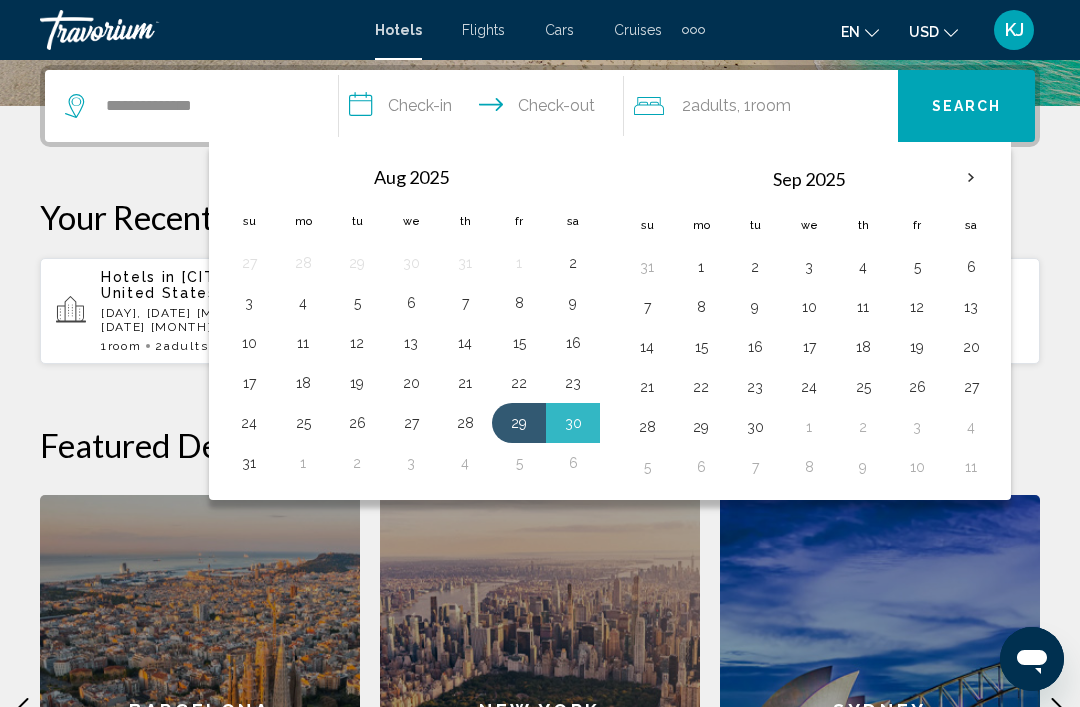 click on "**********" at bounding box center [485, 109] 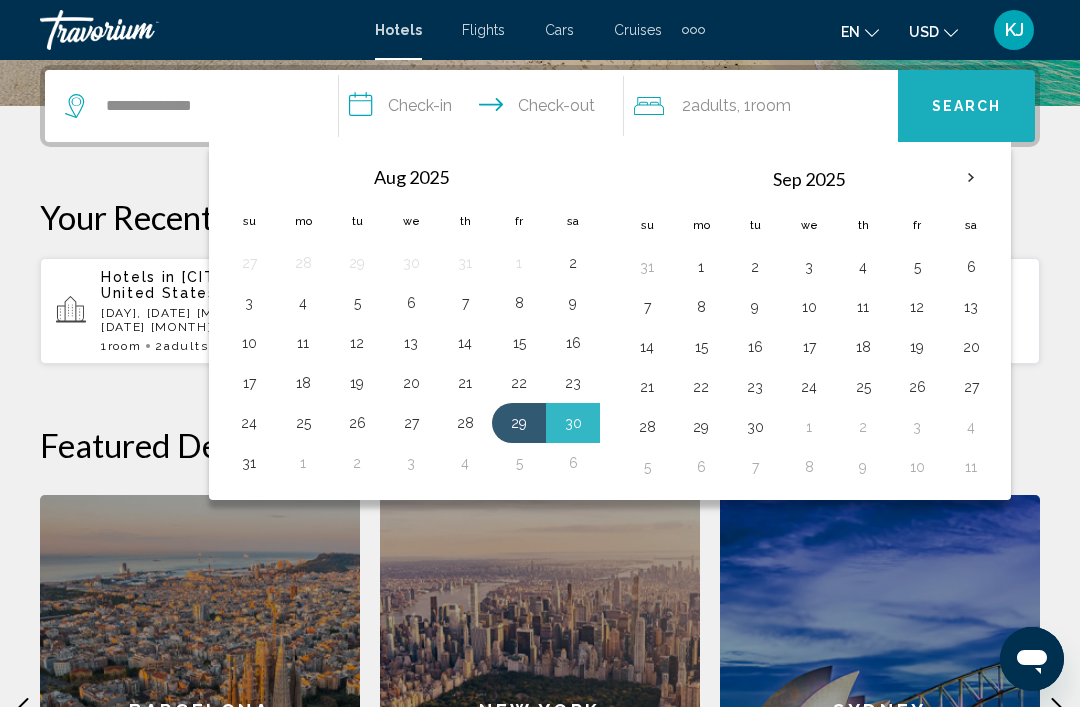 click on "Search" at bounding box center [967, 107] 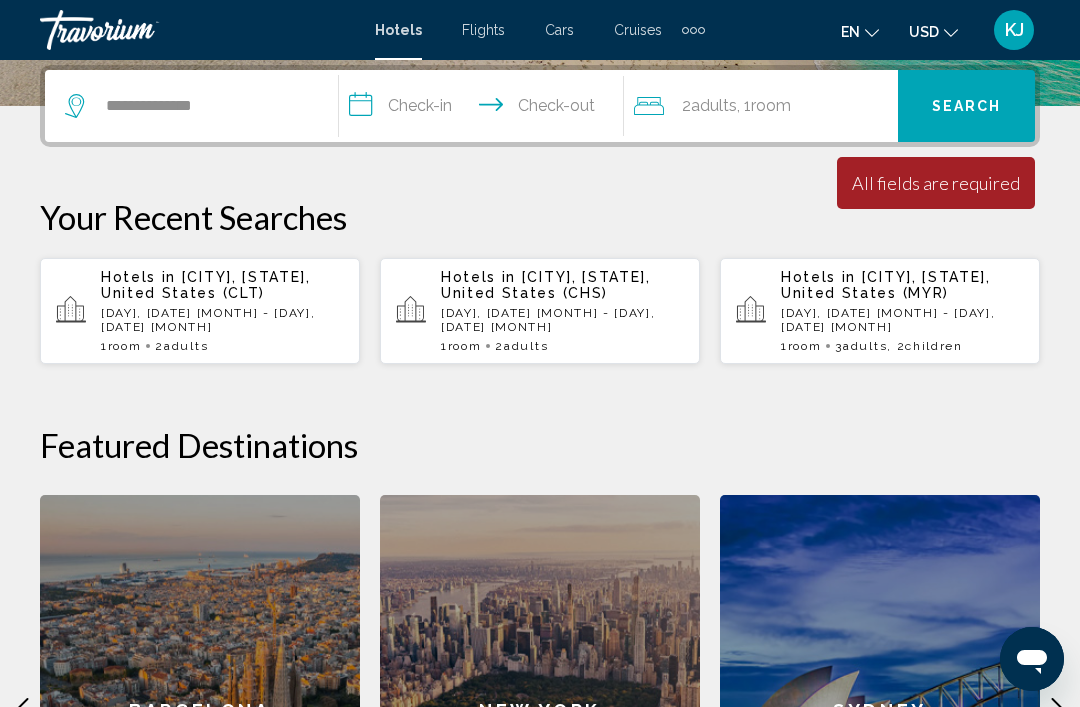 click on "**********" at bounding box center (485, 109) 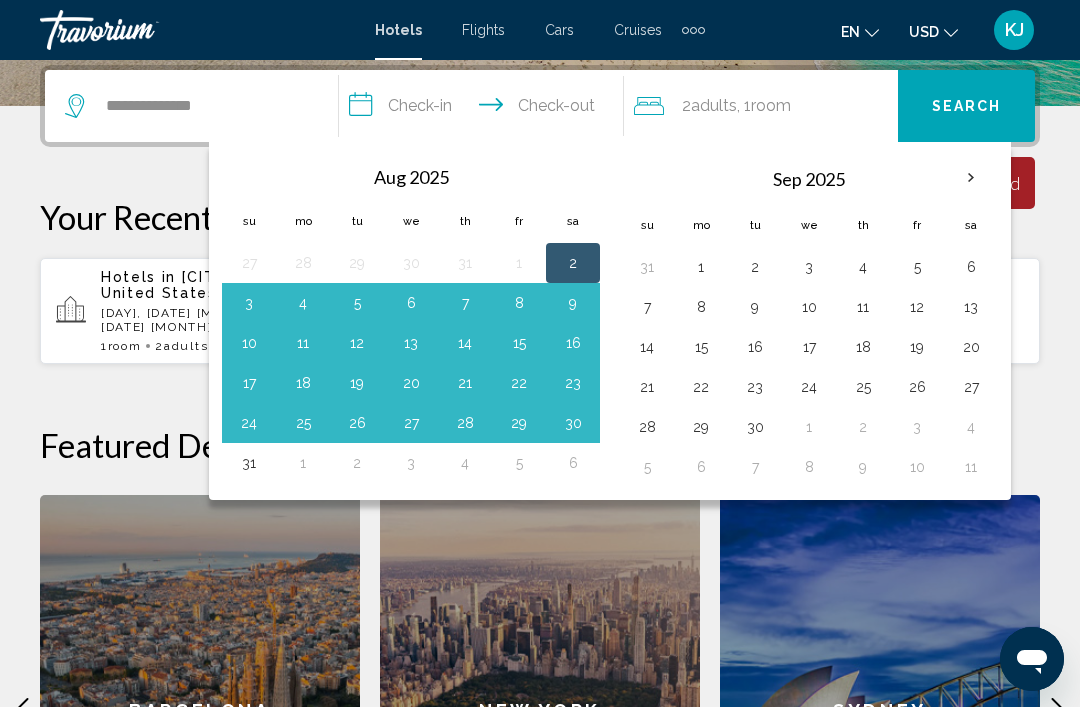 click on "**********" at bounding box center (485, 109) 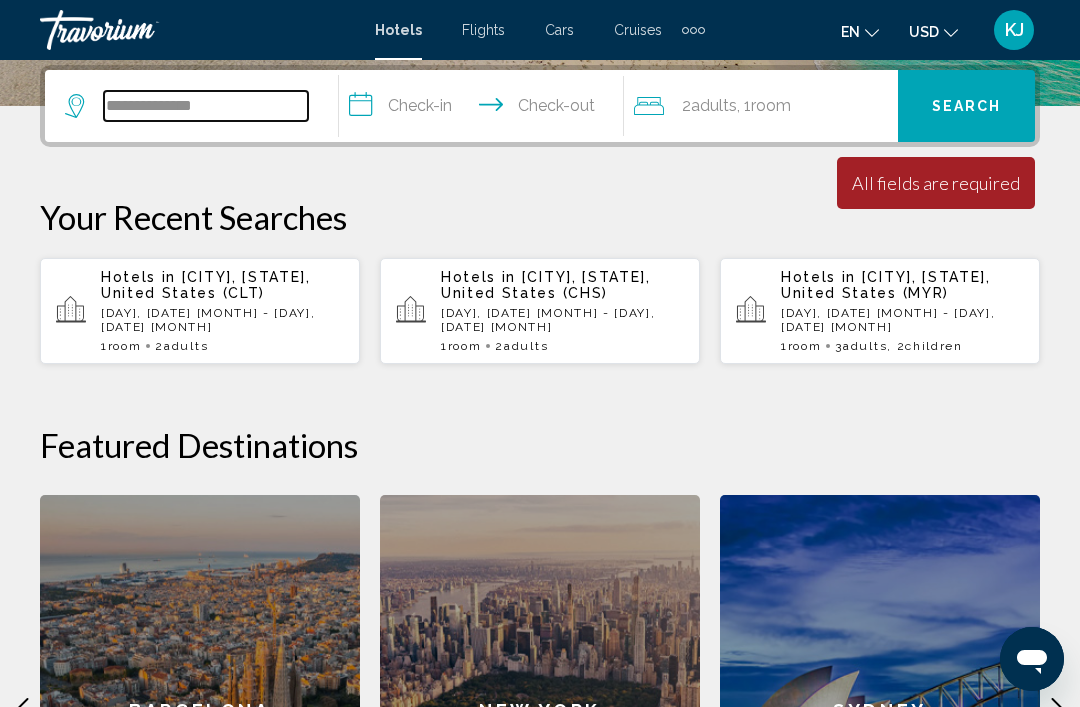click on "**********" at bounding box center [206, 106] 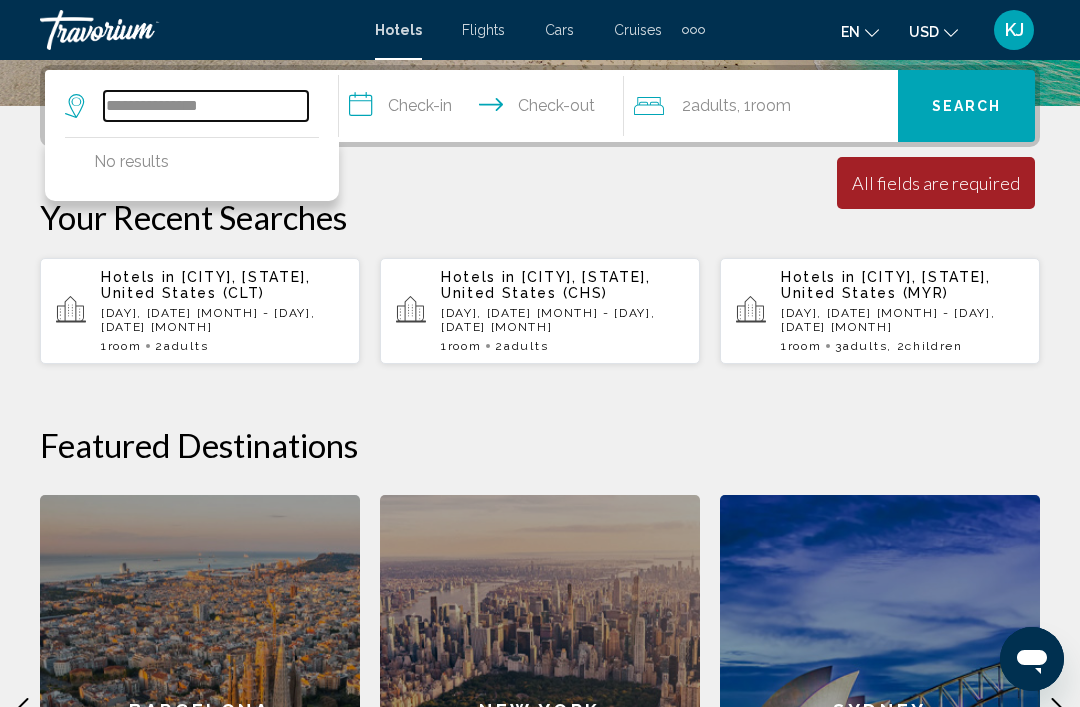 scroll, scrollTop: 466, scrollLeft: 0, axis: vertical 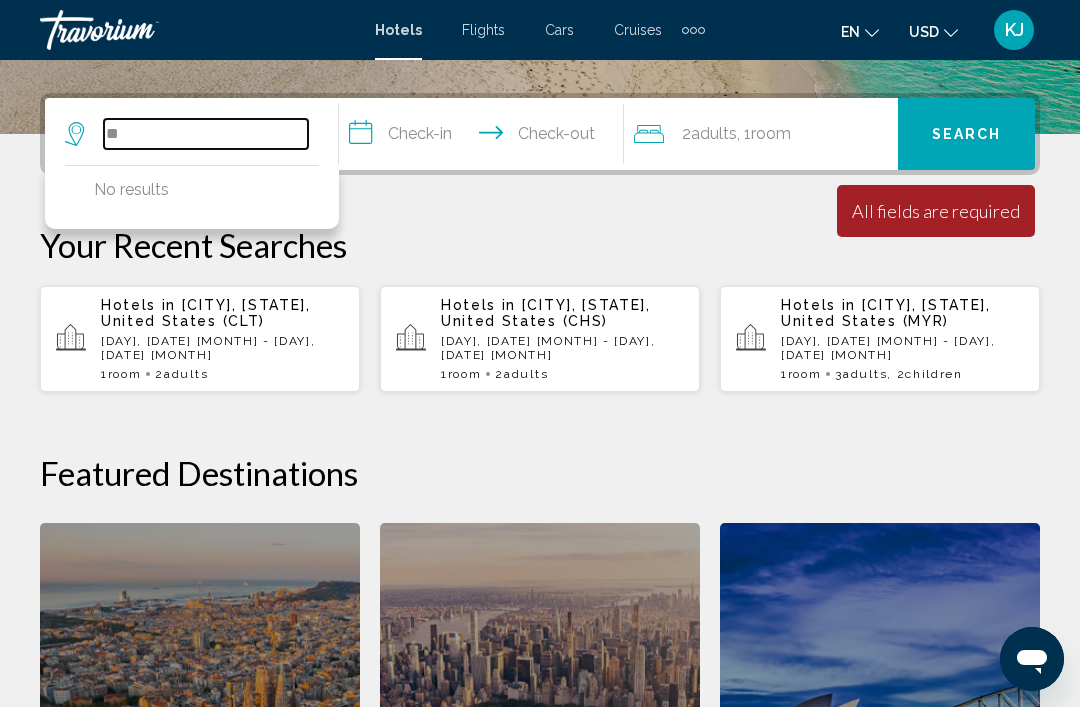type on "*" 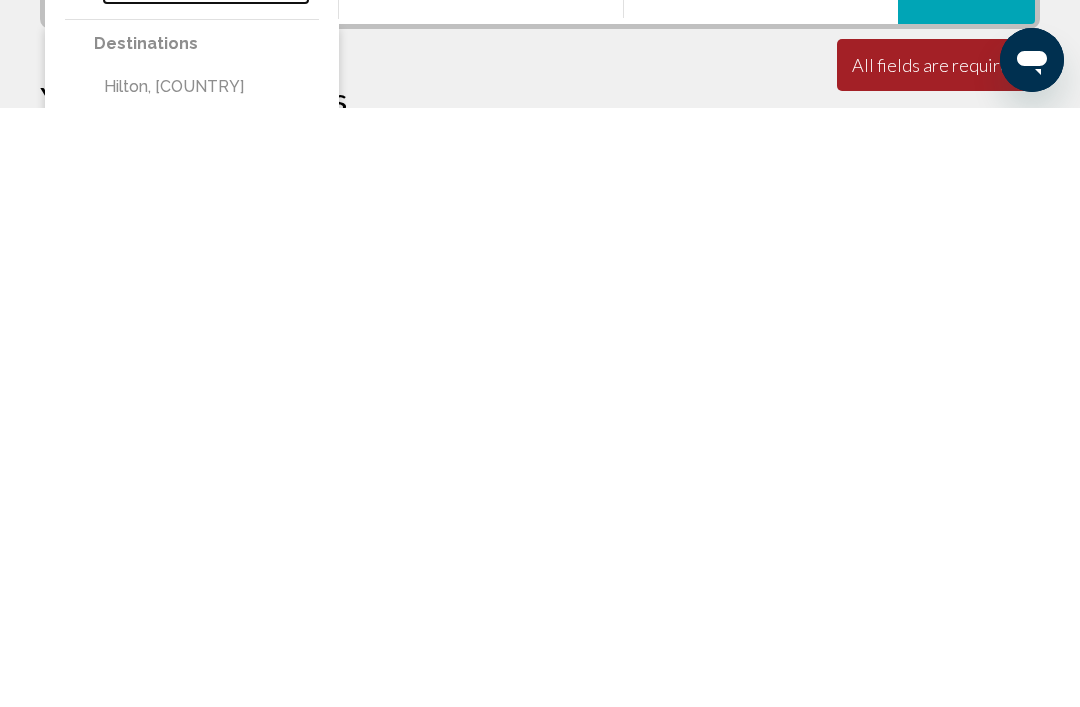 scroll, scrollTop: 0, scrollLeft: 0, axis: both 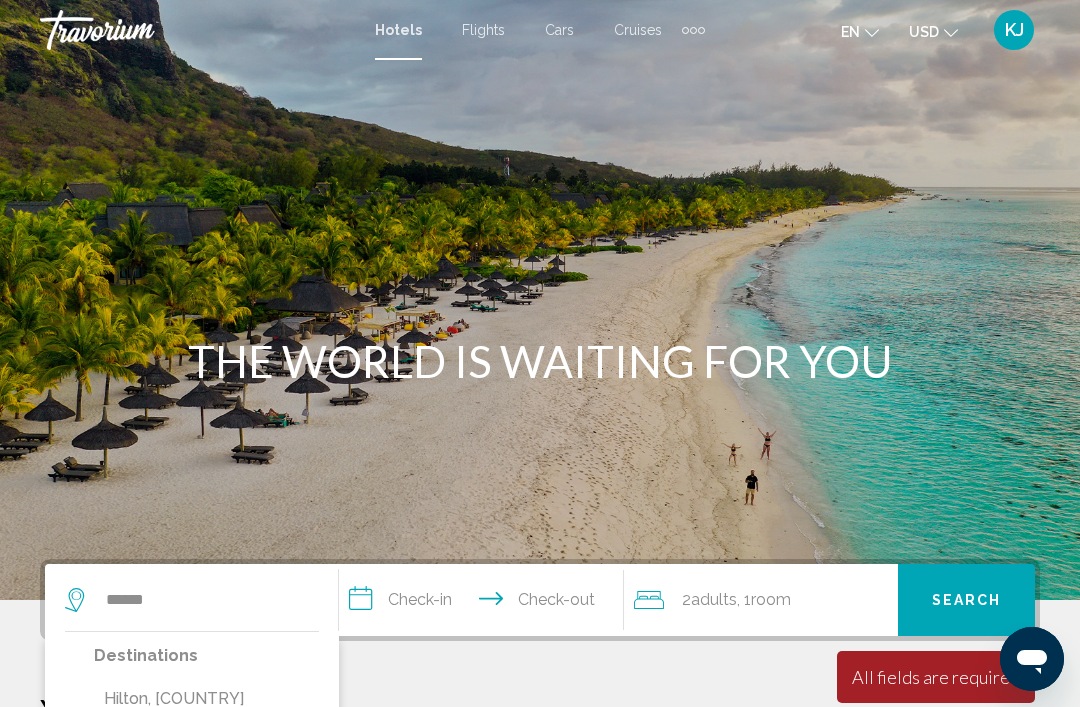 click on "Hotels" at bounding box center [398, 30] 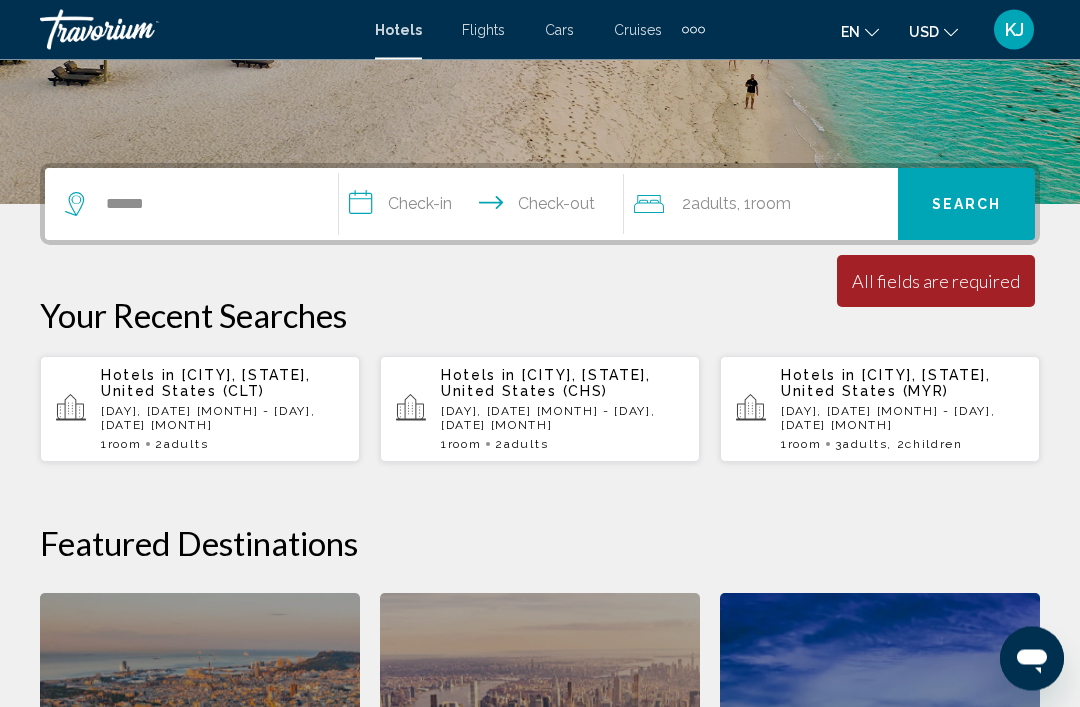 scroll, scrollTop: 416, scrollLeft: 0, axis: vertical 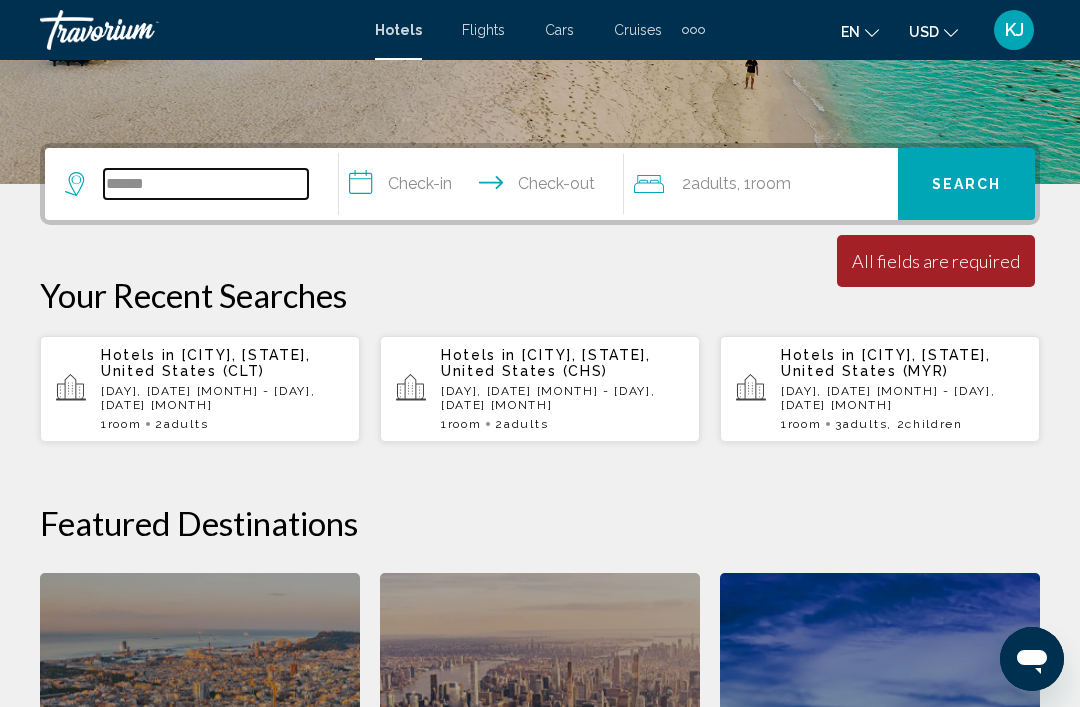 click on "******" at bounding box center (206, 184) 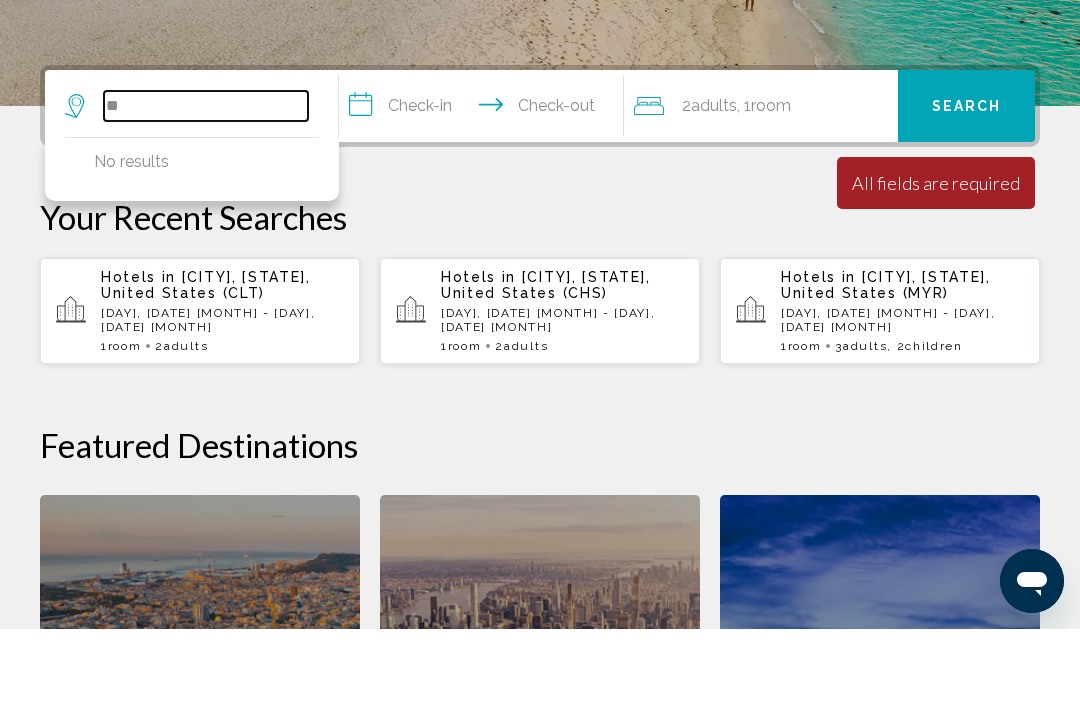 type on "*" 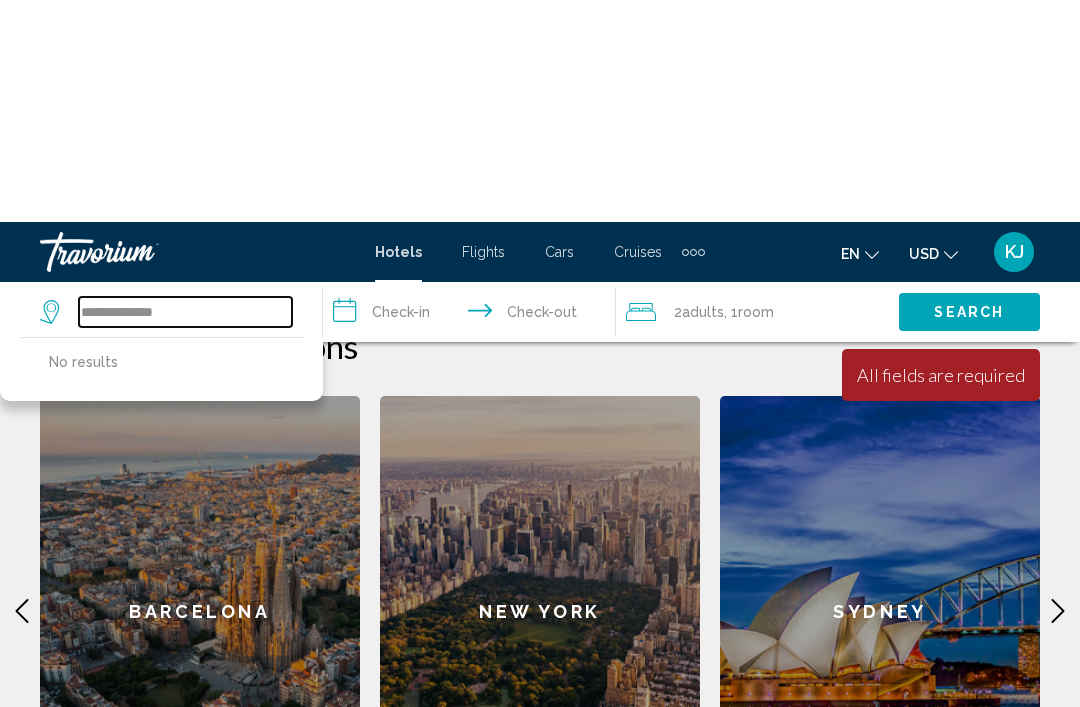 scroll, scrollTop: 472, scrollLeft: 0, axis: vertical 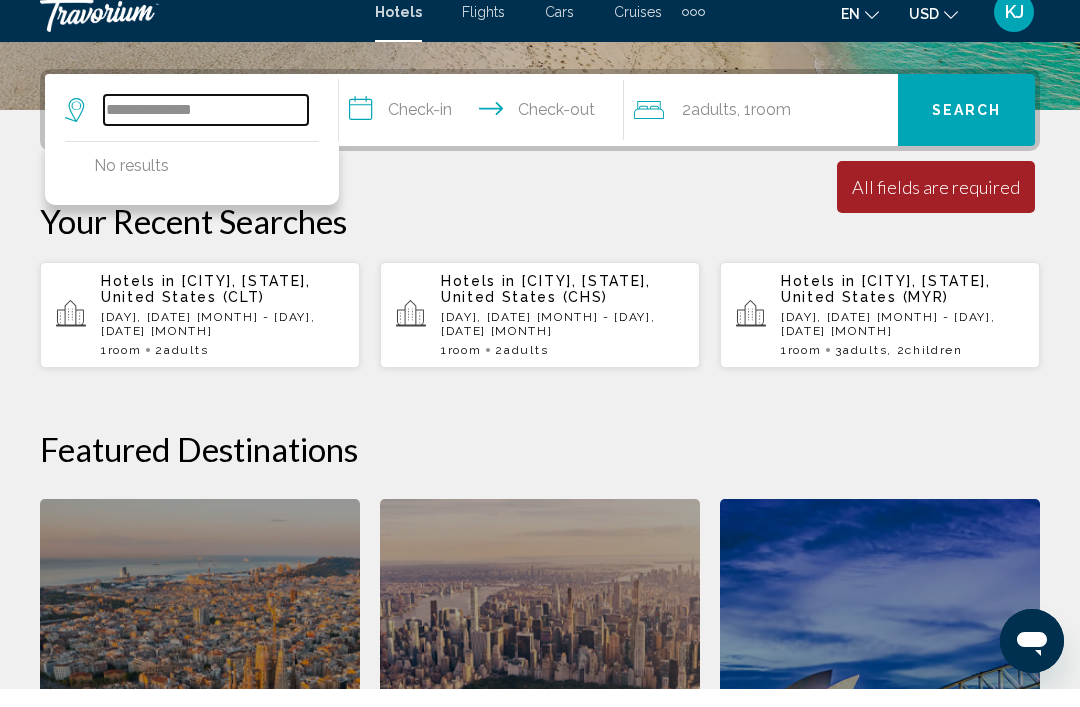 type on "**********" 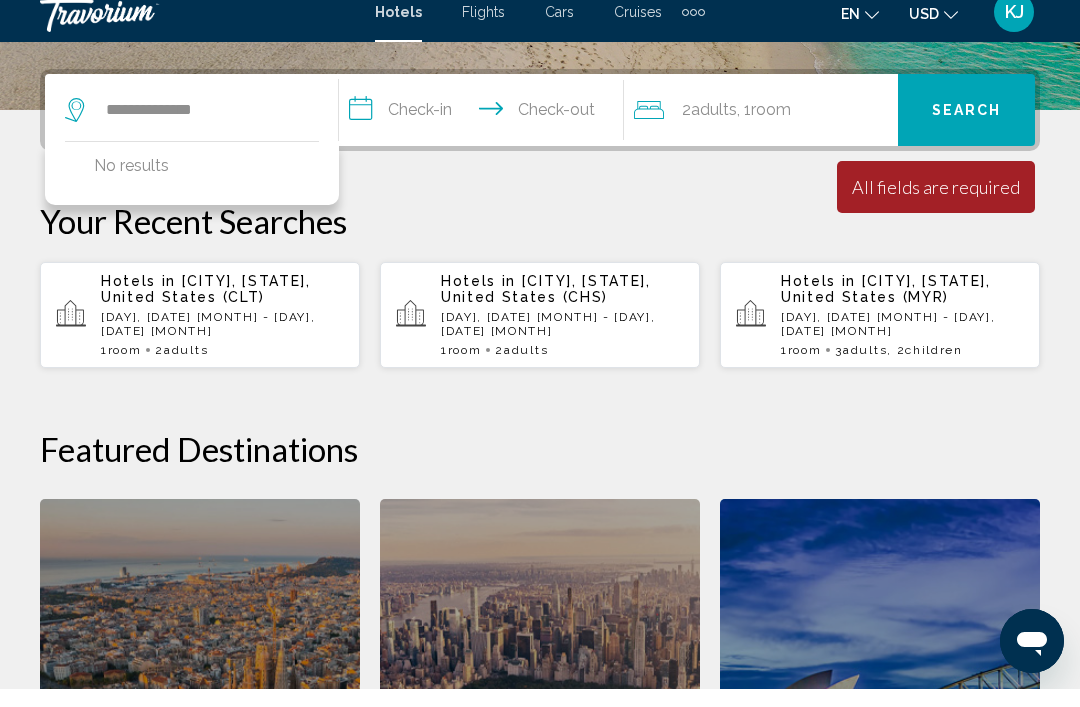 click on "**********" at bounding box center (485, 131) 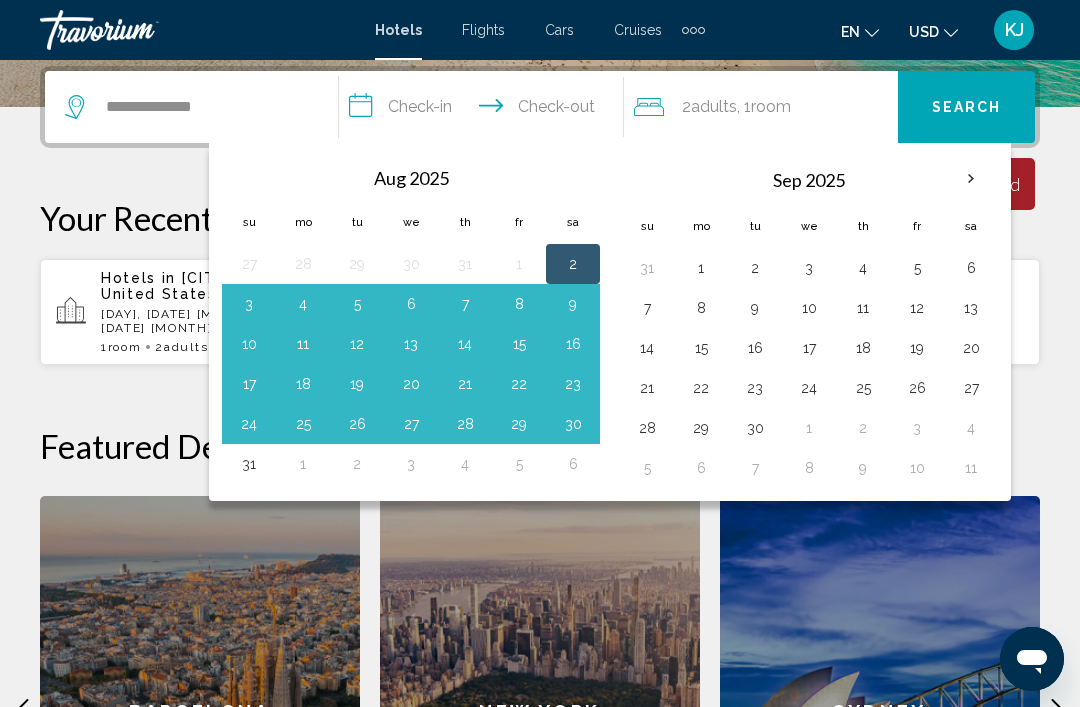 scroll, scrollTop: 494, scrollLeft: 0, axis: vertical 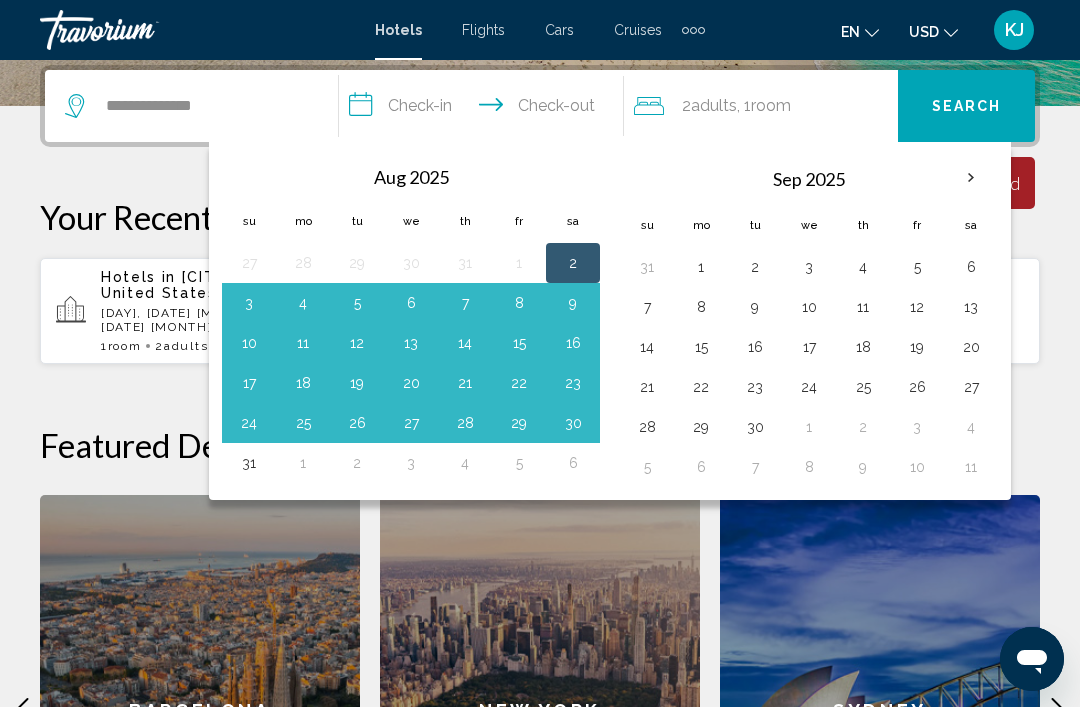 click on "29" at bounding box center [519, 423] 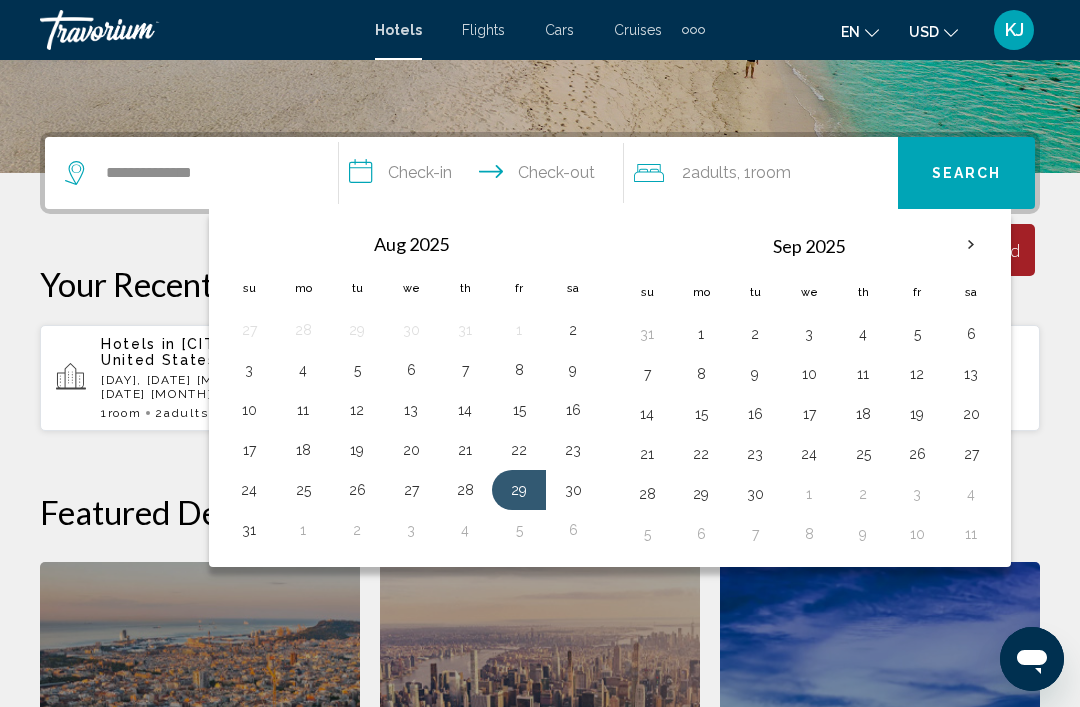 click on "**********" at bounding box center [485, 176] 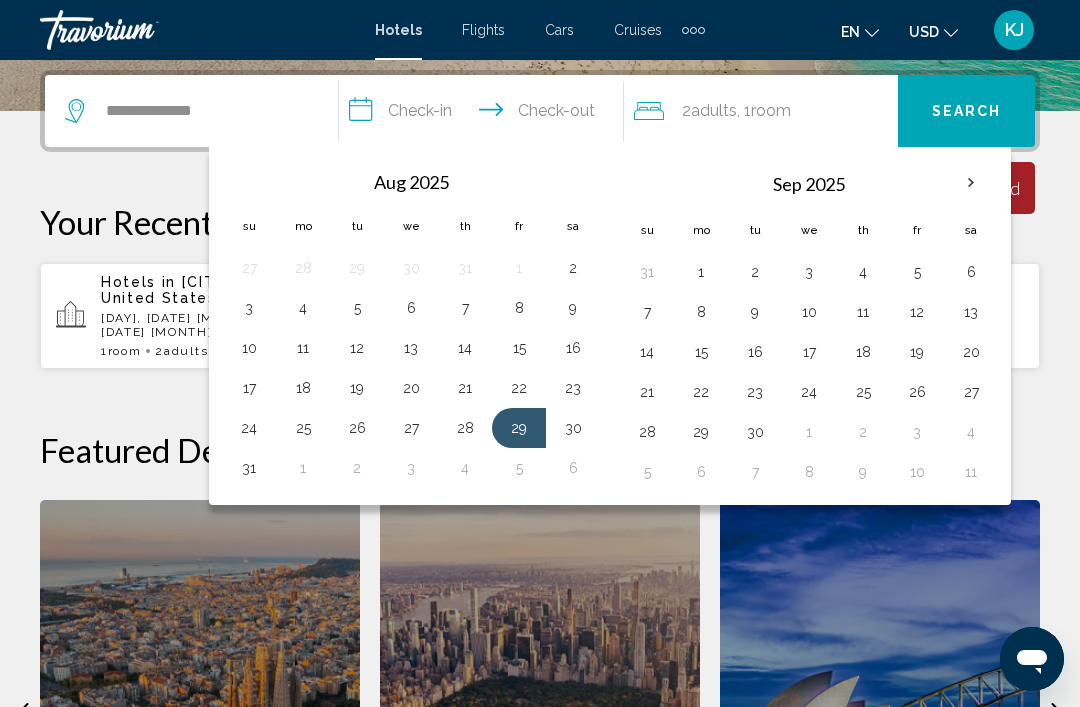 scroll, scrollTop: 494, scrollLeft: 0, axis: vertical 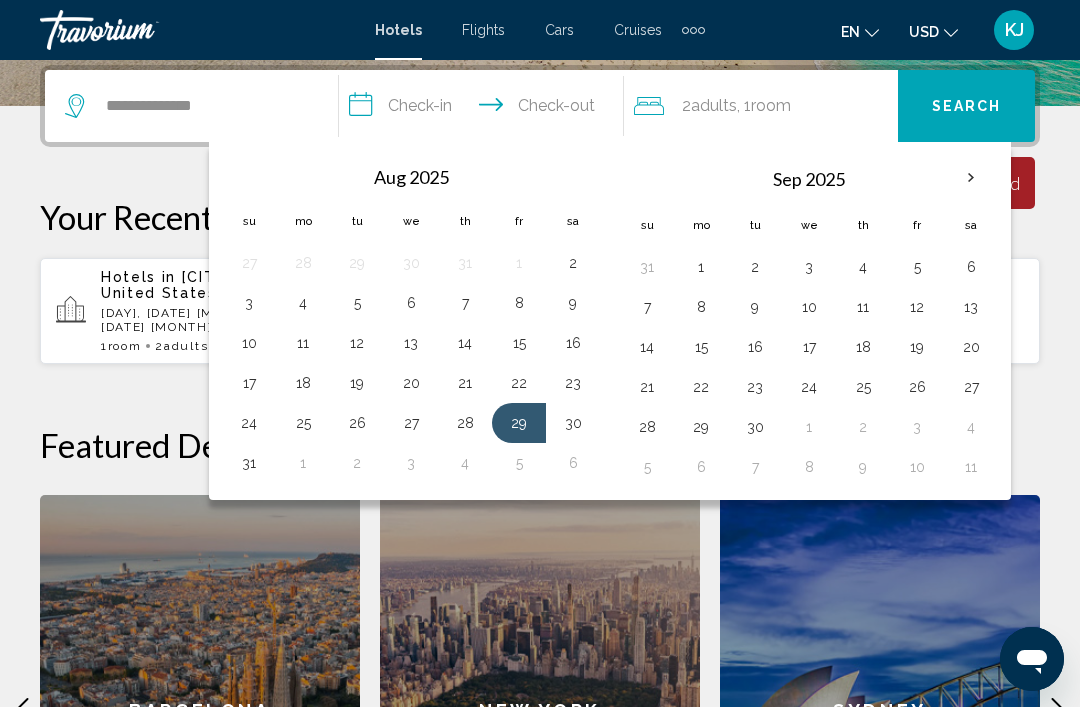 click on "**********" at bounding box center [485, 109] 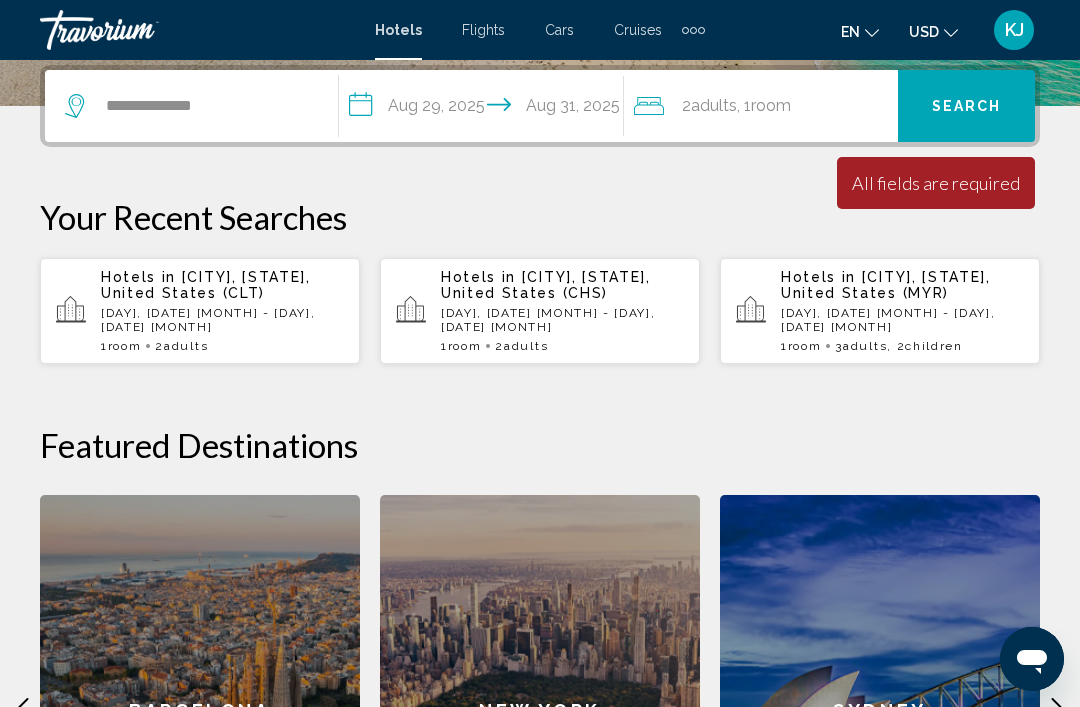 click on "Search" at bounding box center [967, 107] 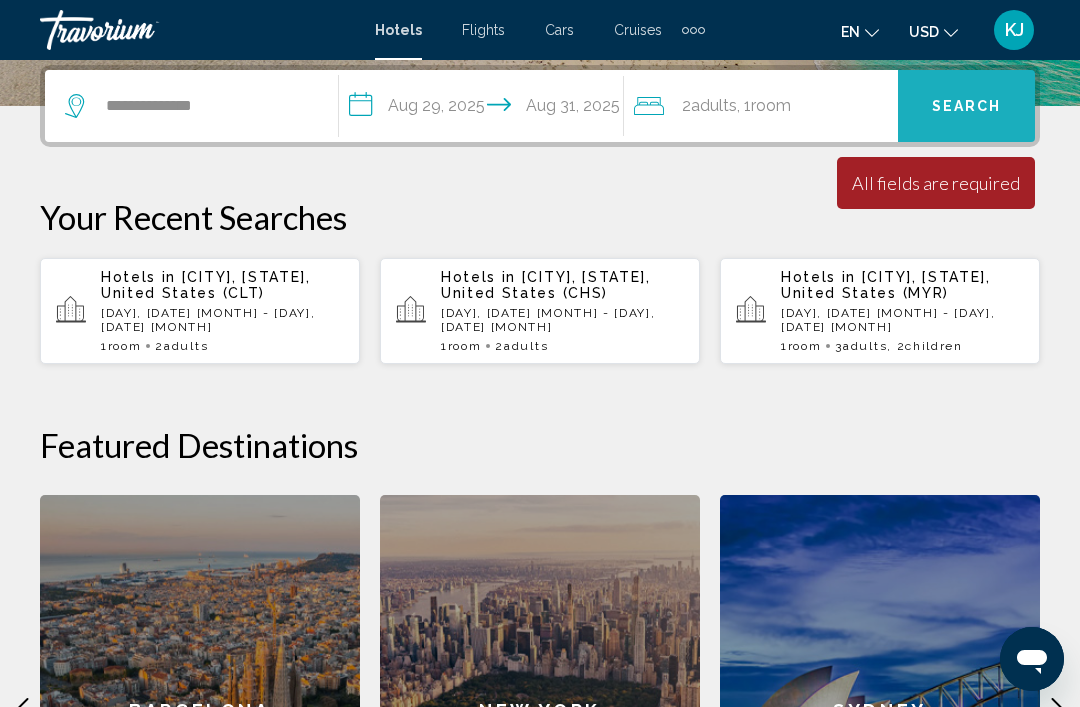click on "Search" at bounding box center (967, 107) 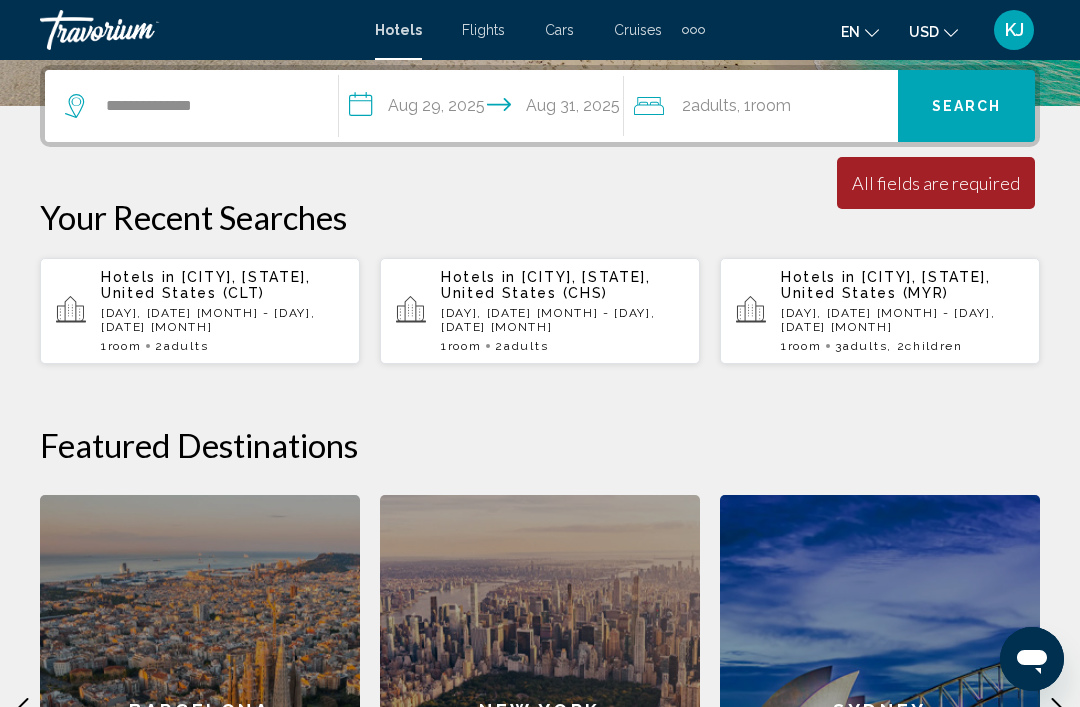 click on "Search" at bounding box center [967, 107] 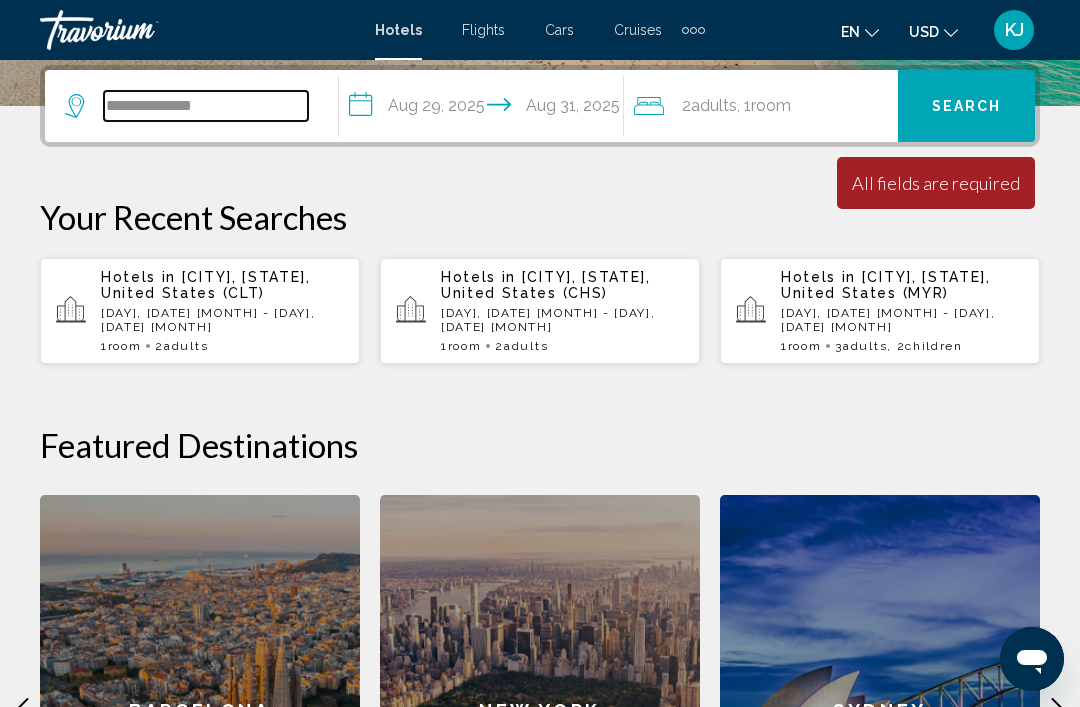 click on "**********" at bounding box center [206, 106] 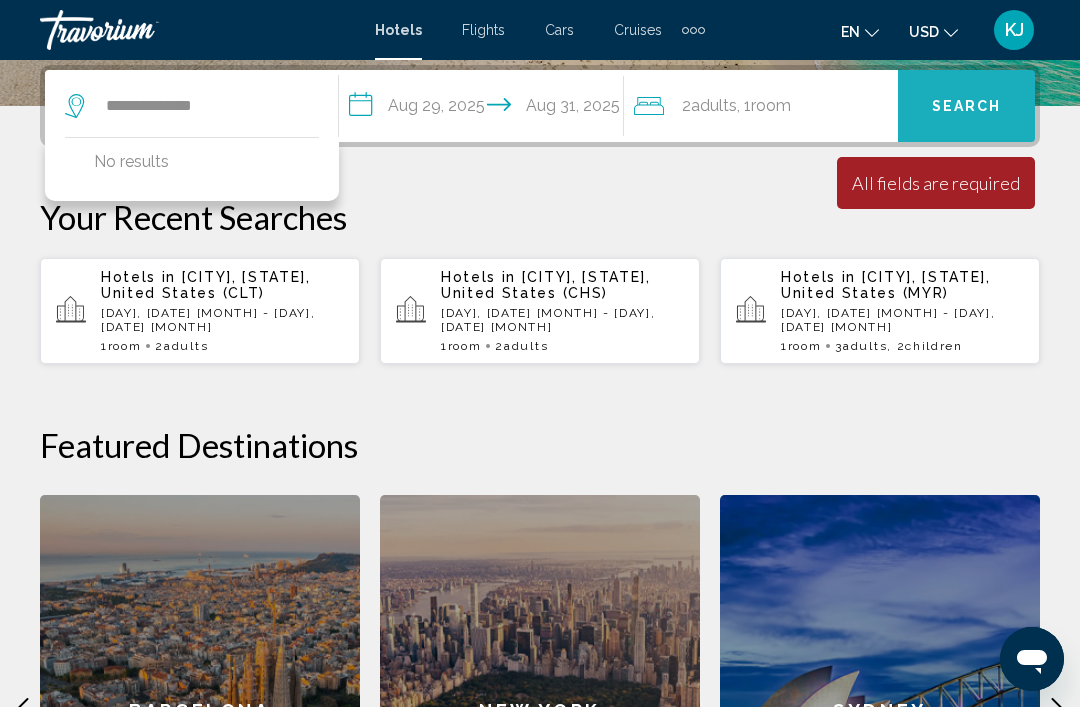 click on "Search" at bounding box center (966, 106) 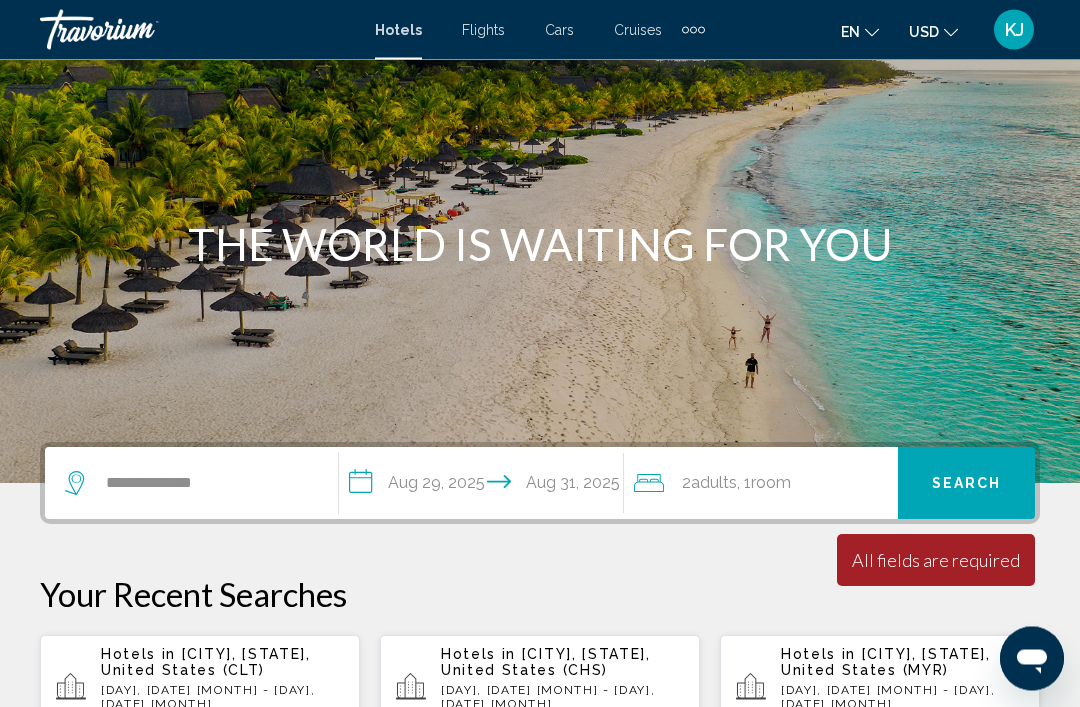 scroll, scrollTop: 0, scrollLeft: 0, axis: both 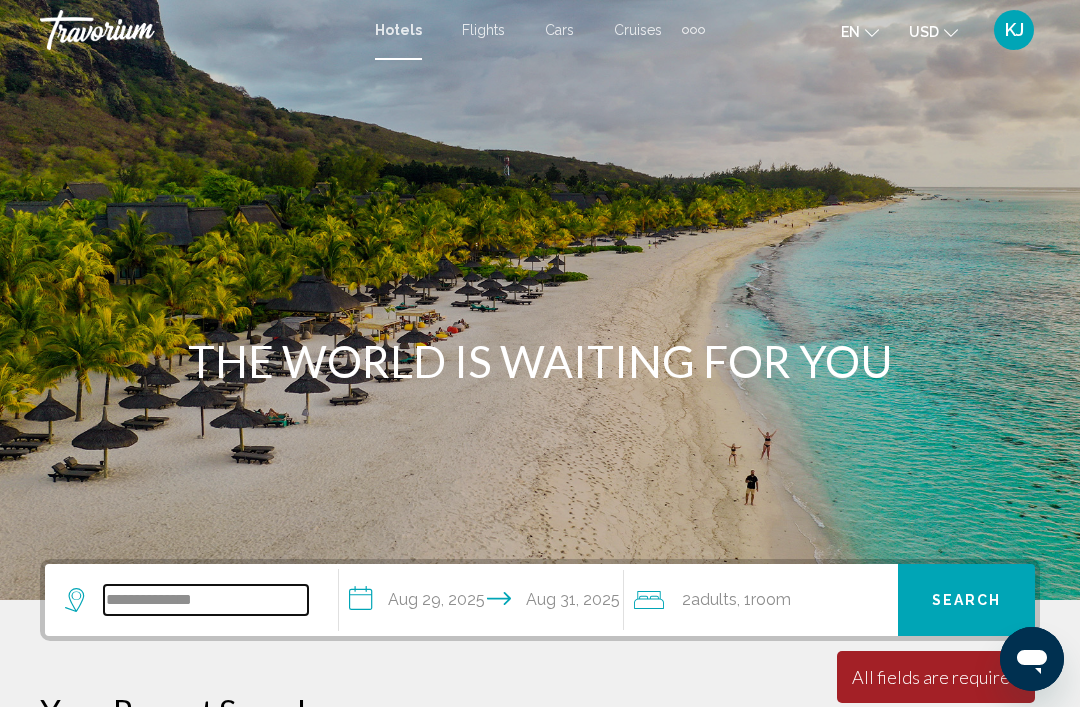 click on "**********" at bounding box center (206, 600) 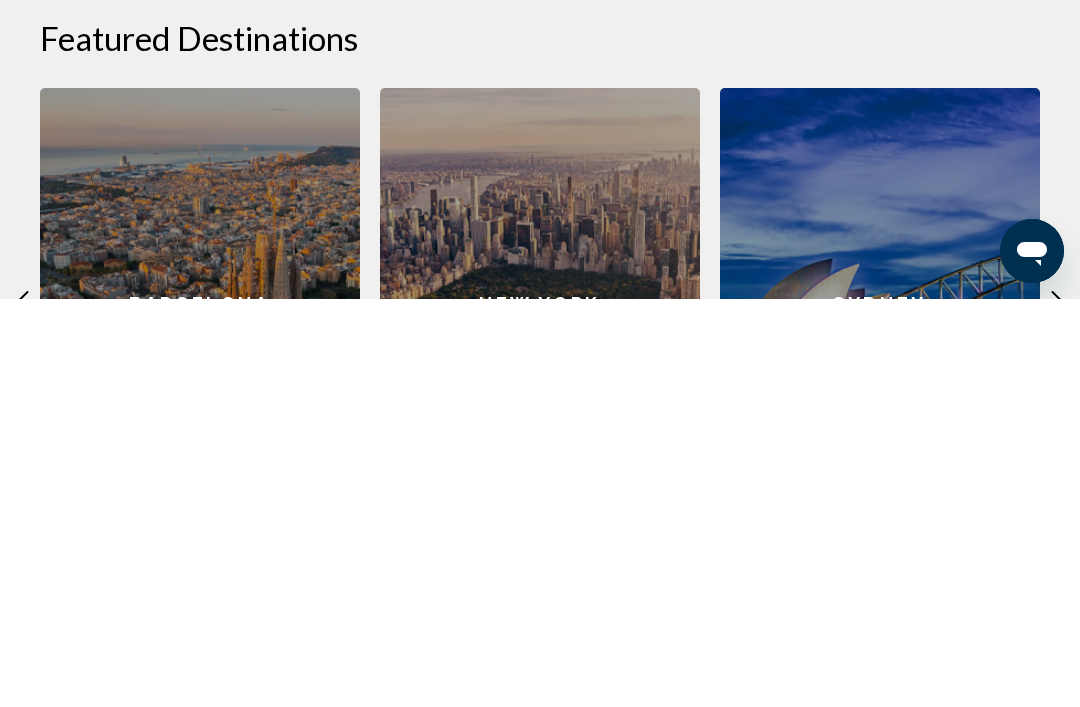 scroll, scrollTop: 536, scrollLeft: 0, axis: vertical 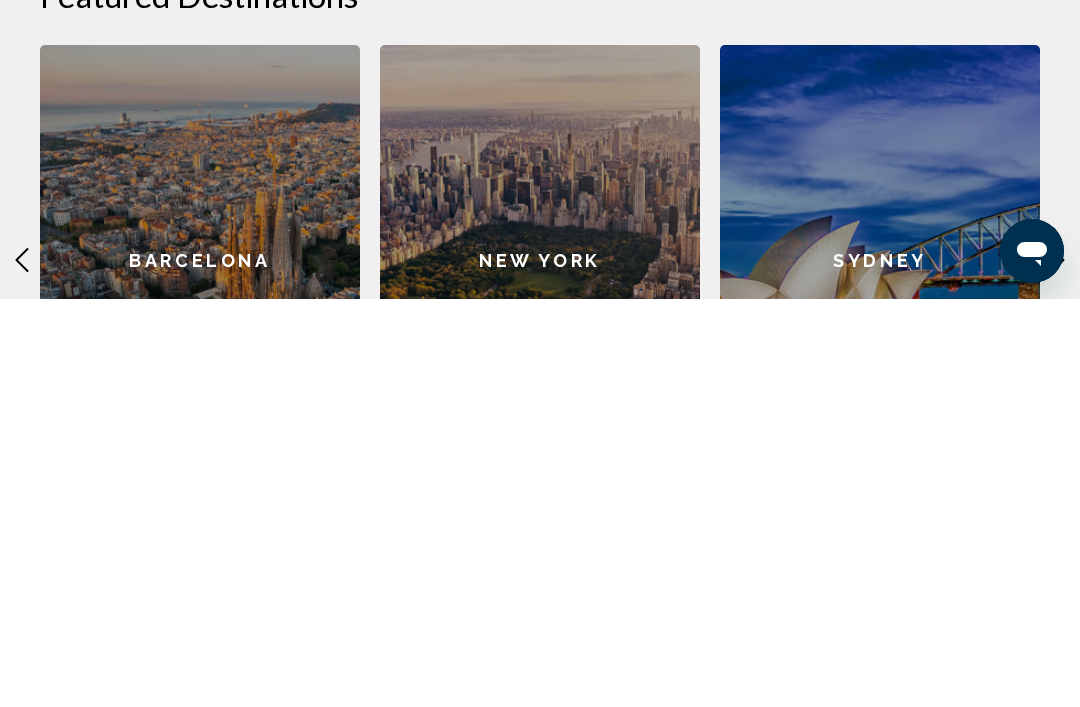click on "**********" at bounding box center (540, 458) 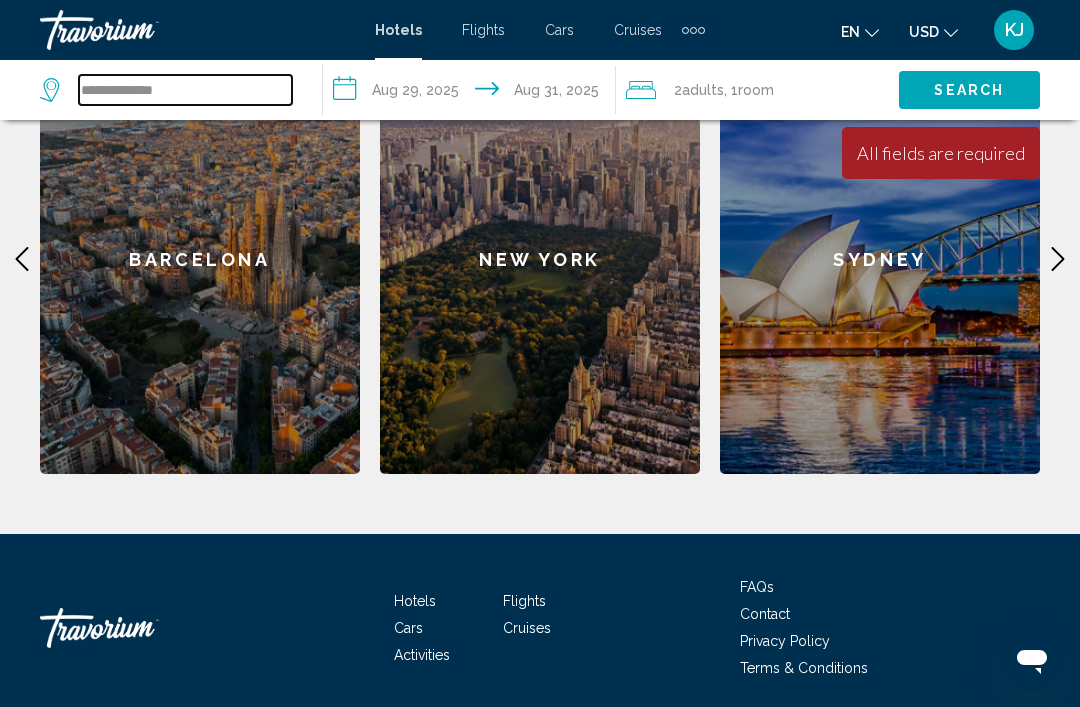 click on "**********" at bounding box center (185, 90) 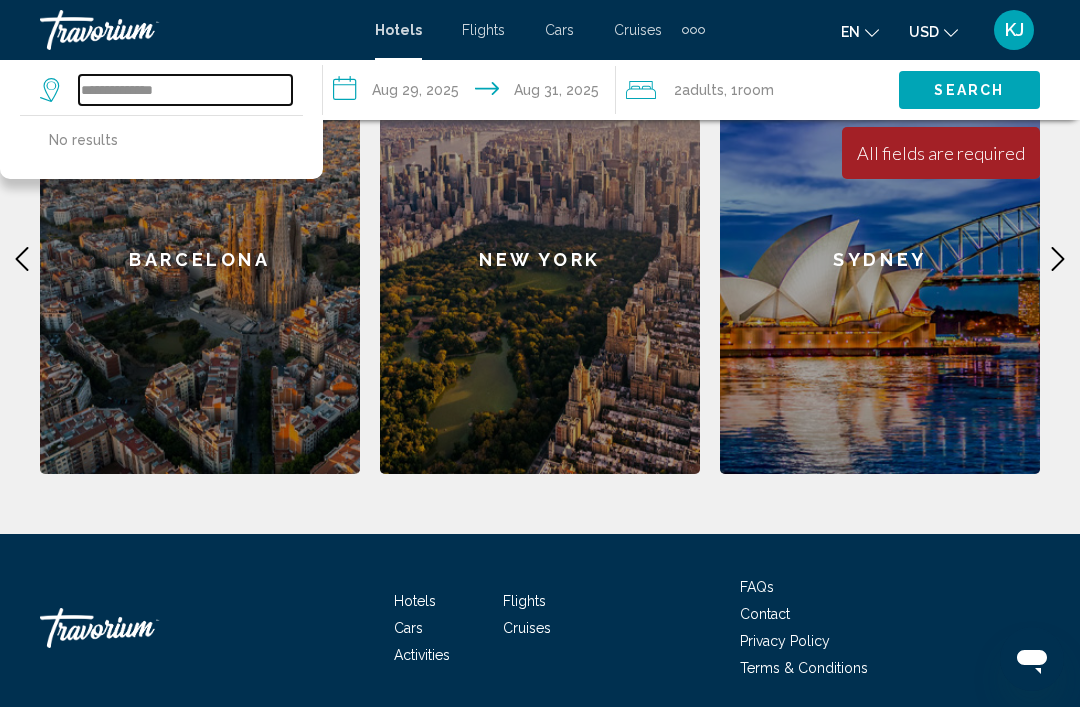 scroll, scrollTop: 944, scrollLeft: 0, axis: vertical 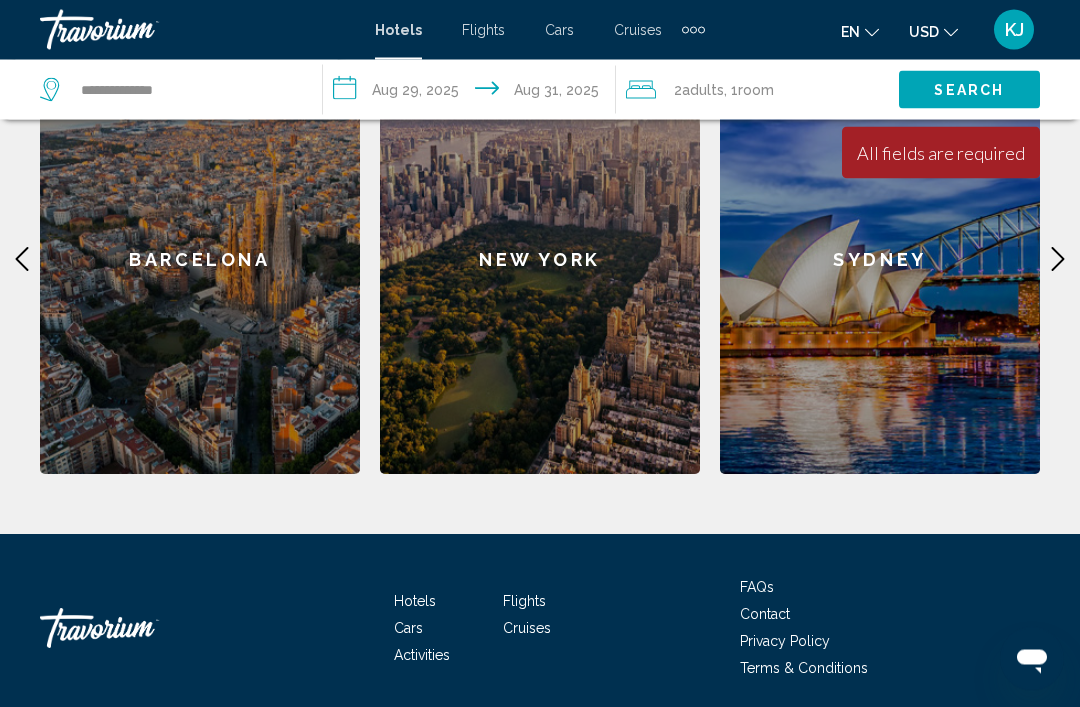 click on "**********" at bounding box center [166, 90] 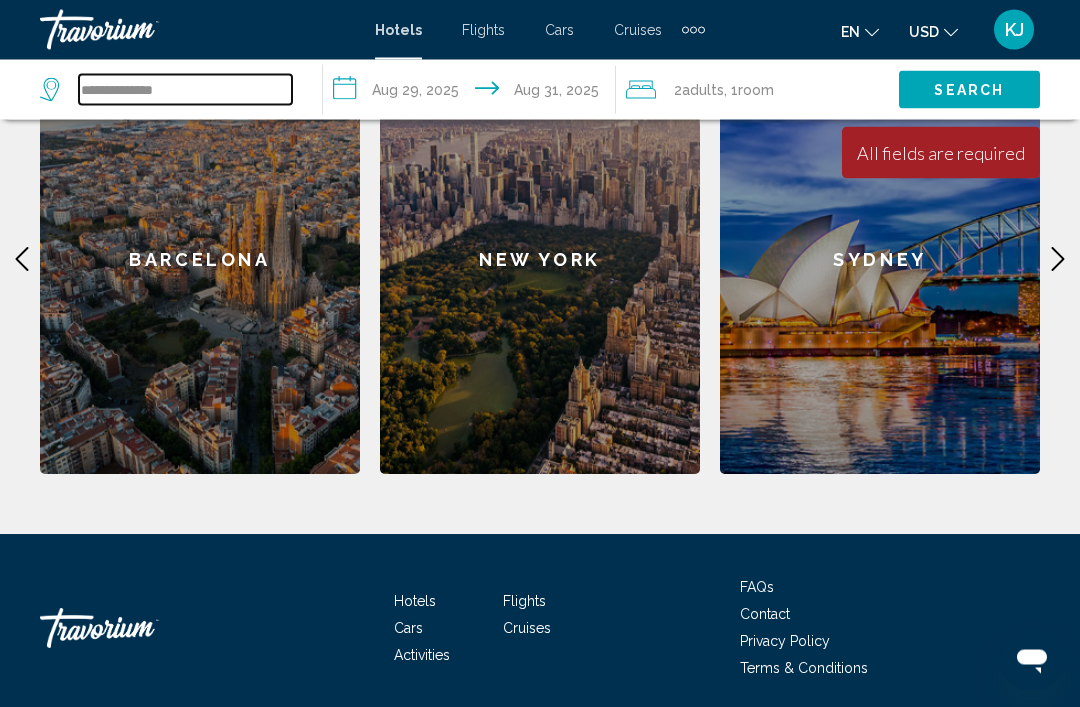click on "**********" at bounding box center [185, 90] 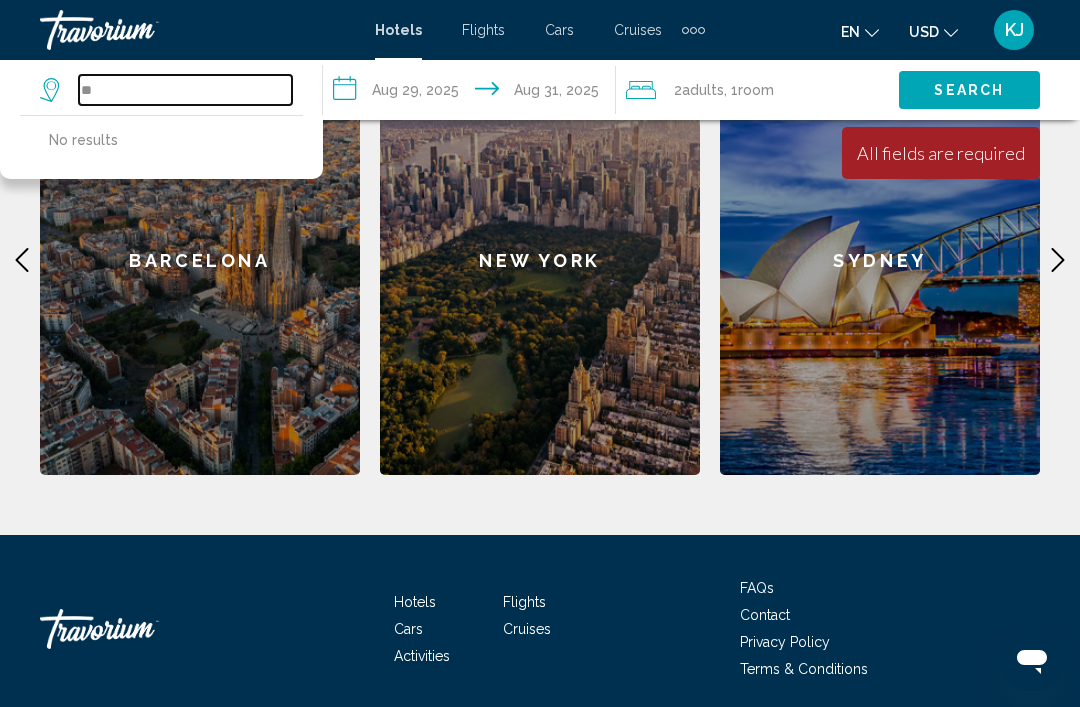 type on "*" 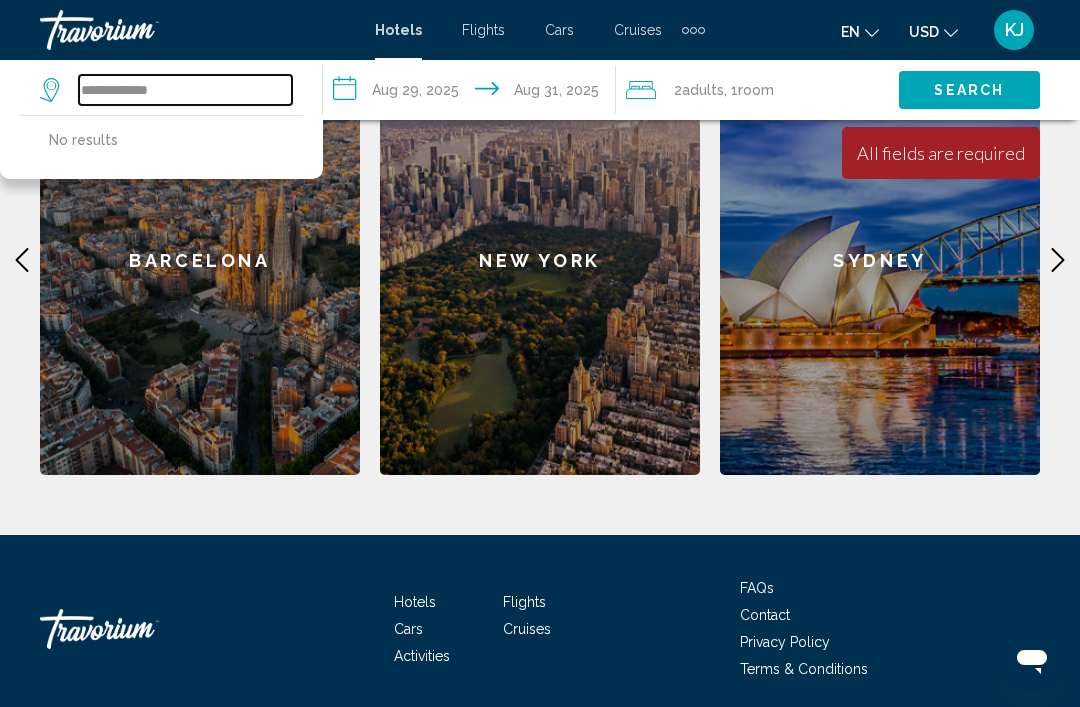 type on "**********" 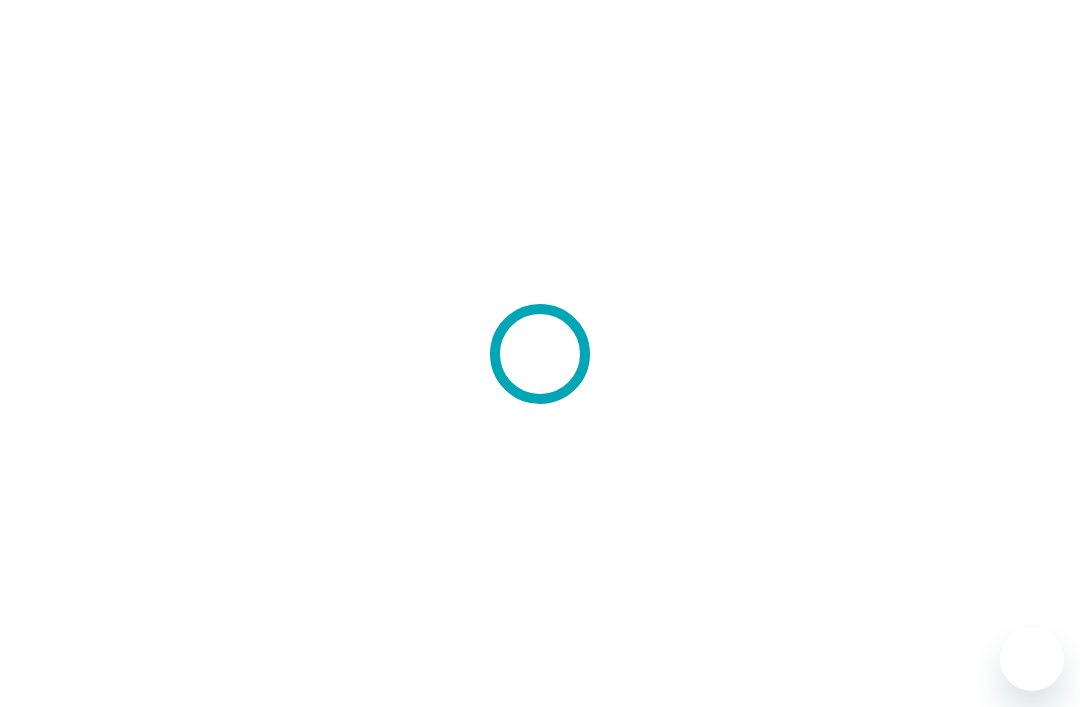 scroll, scrollTop: 0, scrollLeft: 0, axis: both 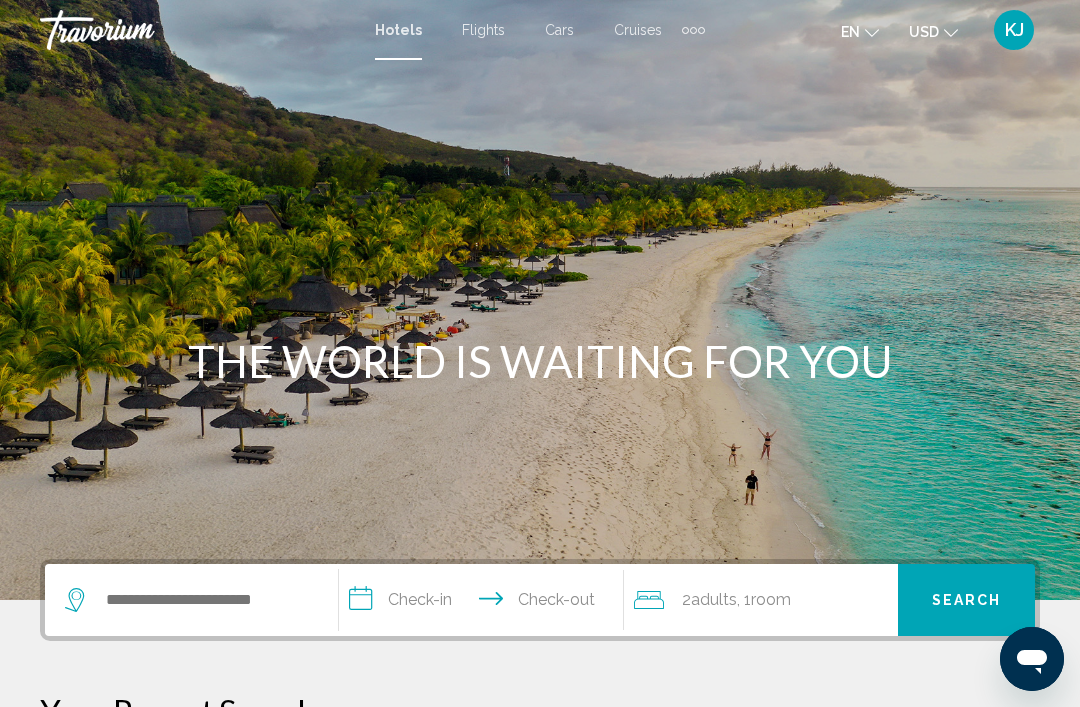 click on "Hotels" at bounding box center (398, 30) 